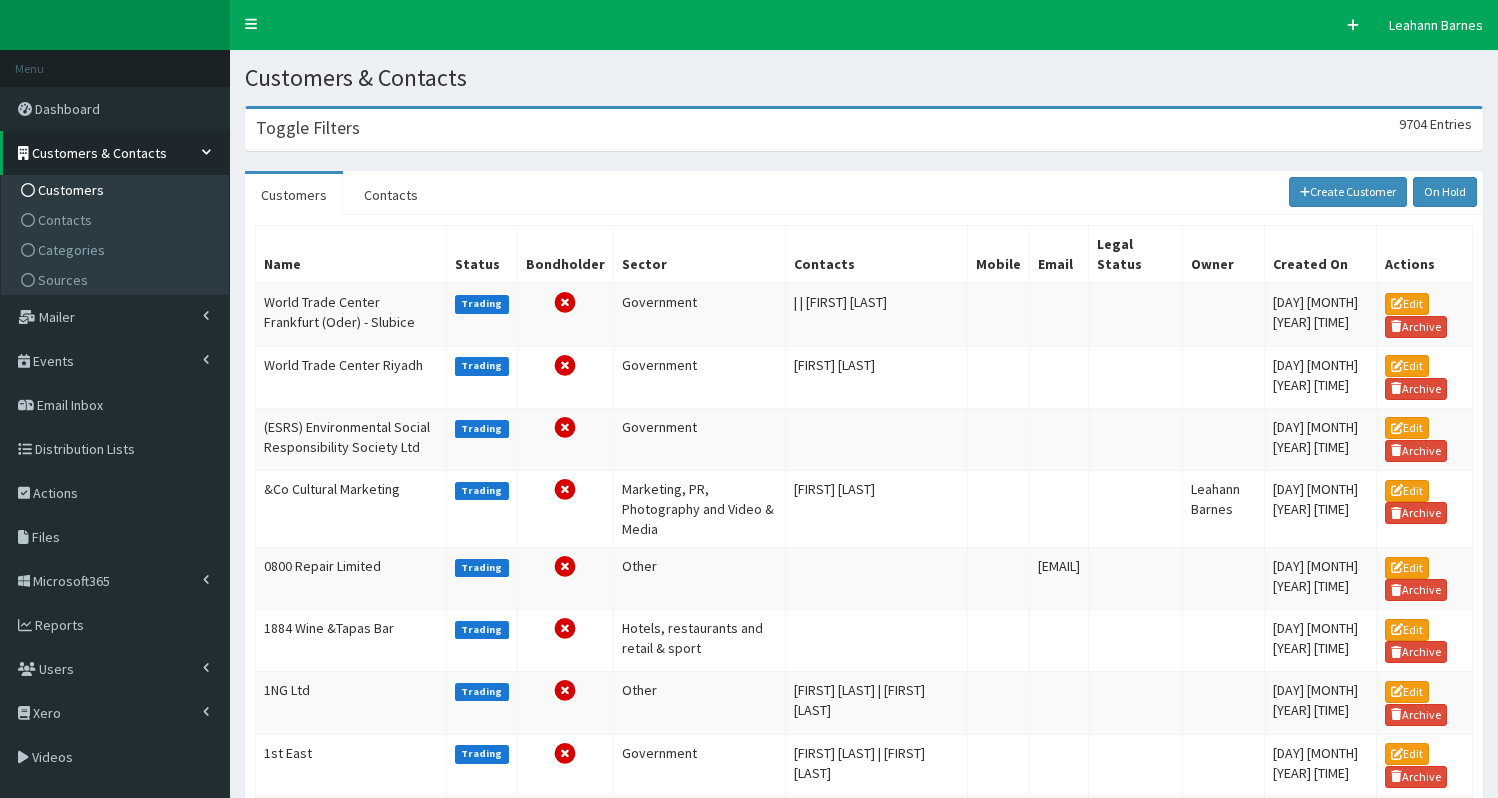 scroll, scrollTop: 0, scrollLeft: 0, axis: both 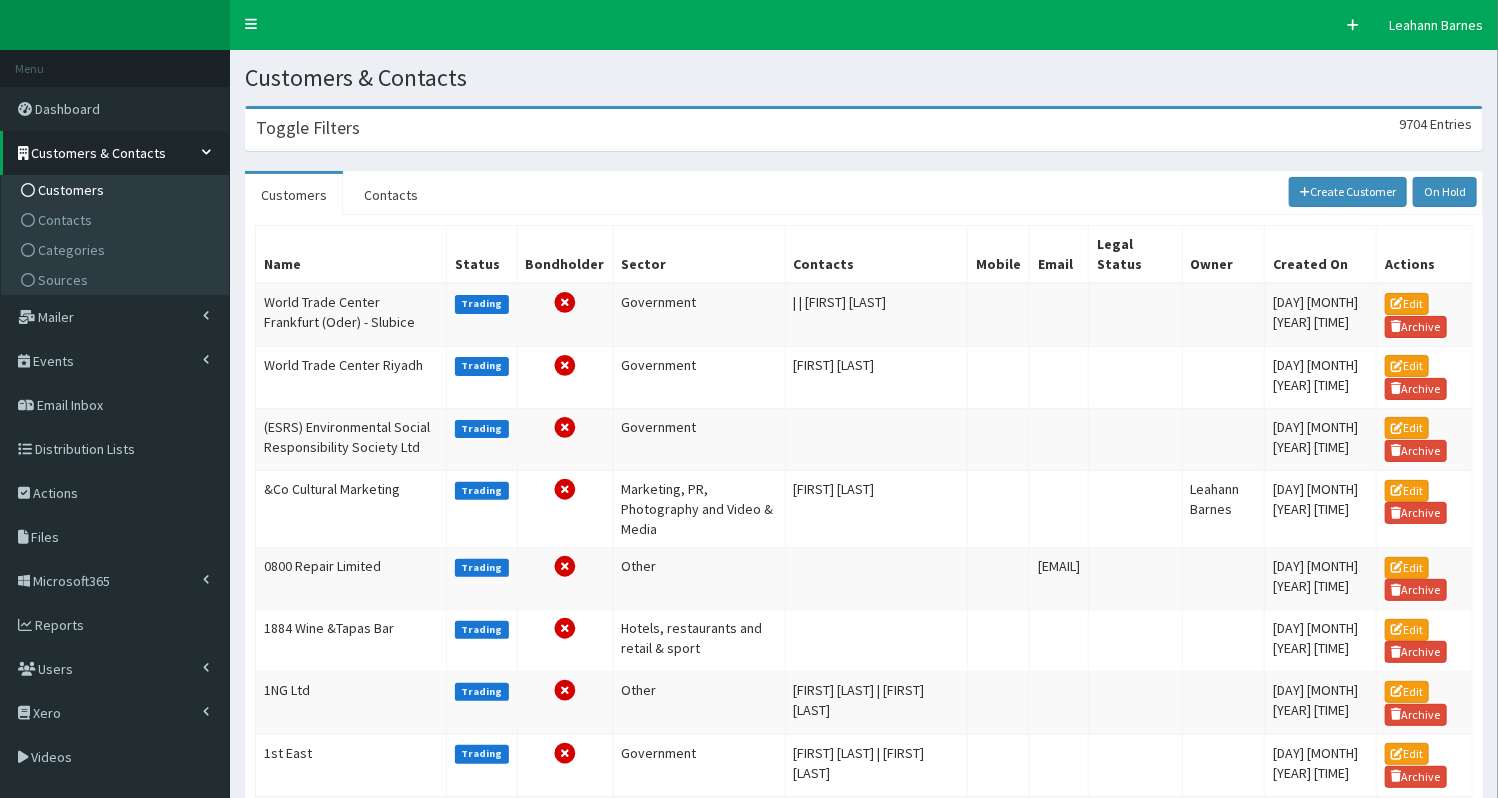 click on "Toggle Filters" at bounding box center (308, 128) 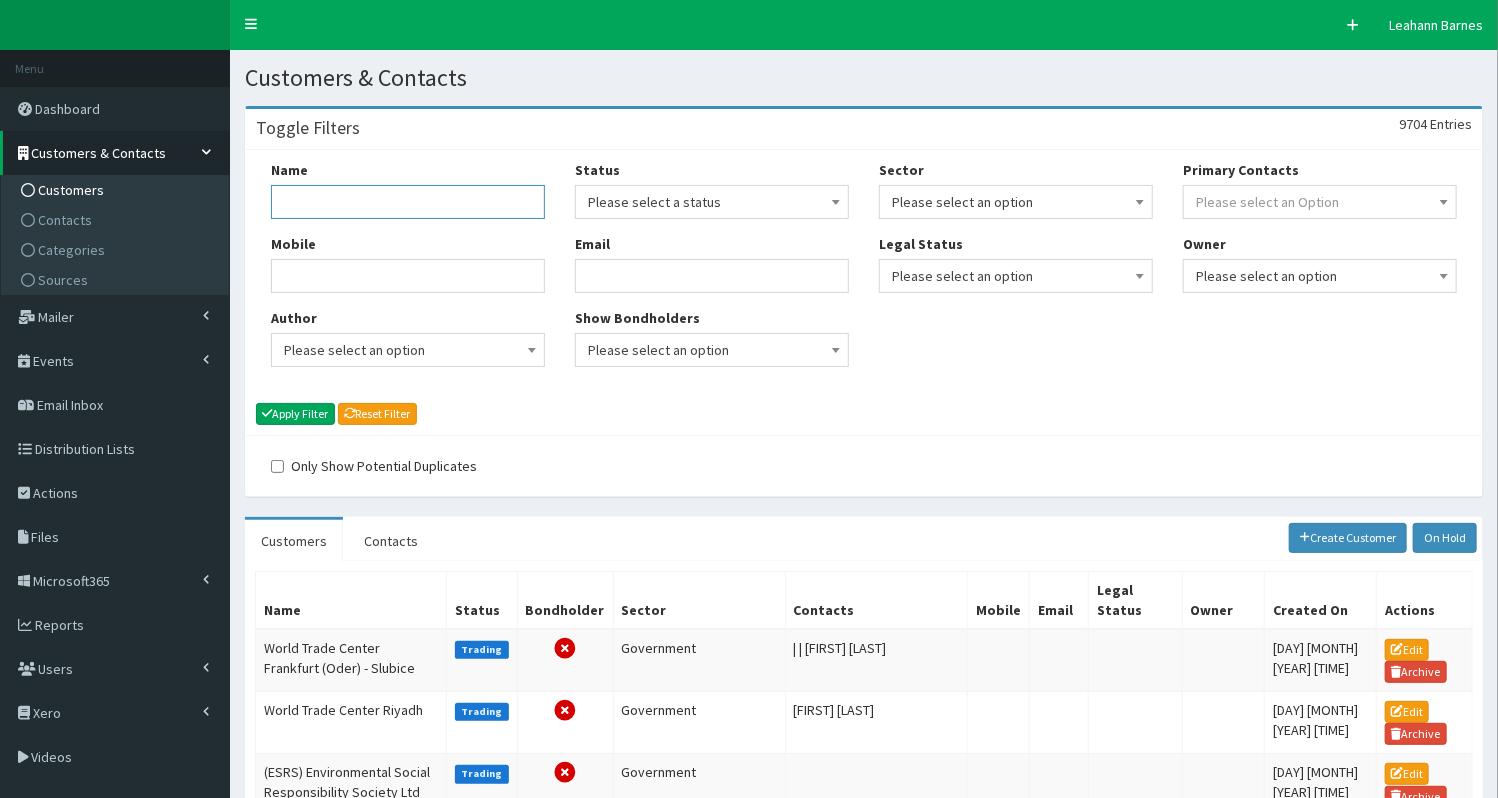 click on "Name" at bounding box center [408, 202] 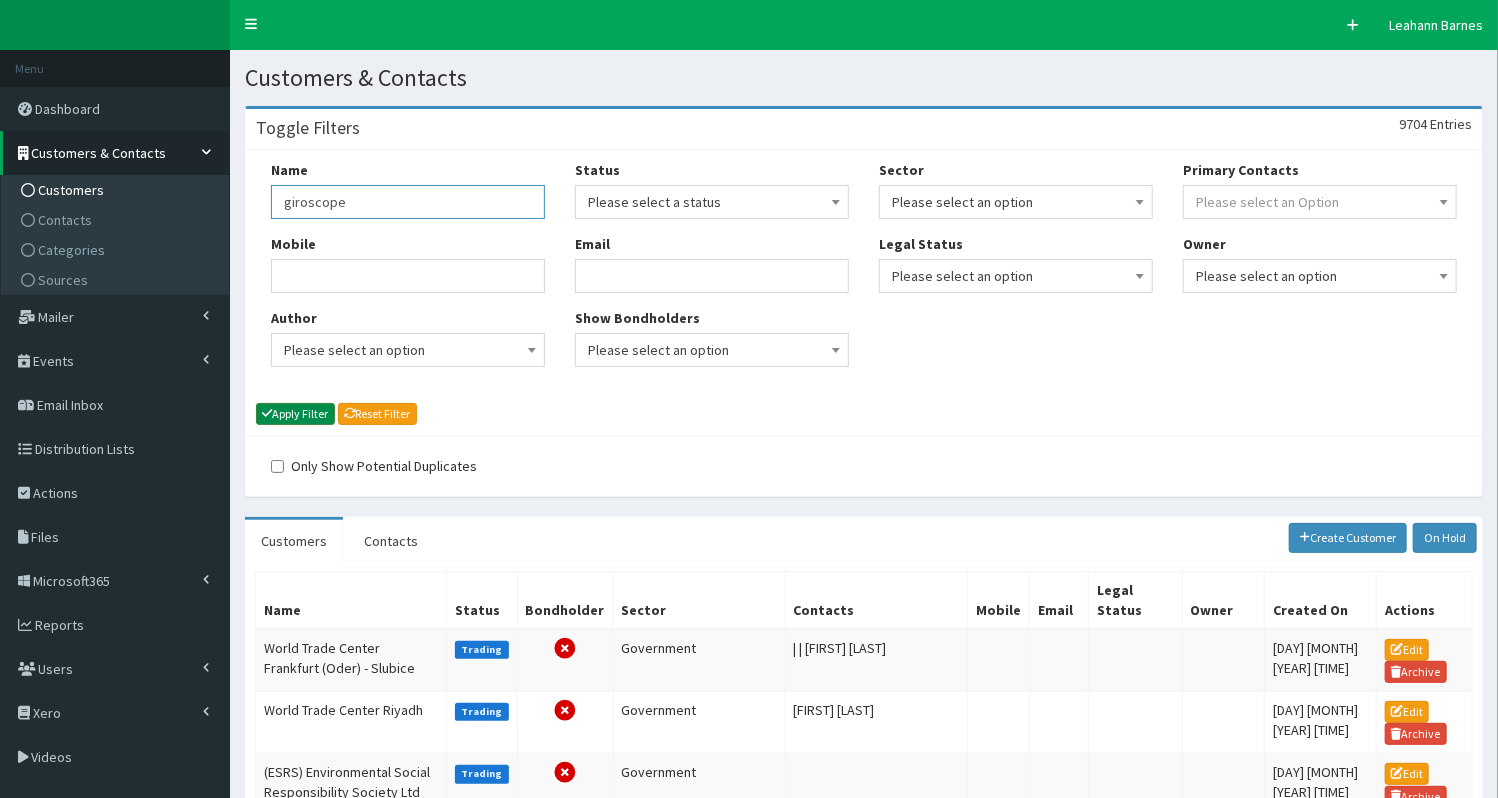 type on "giroscope" 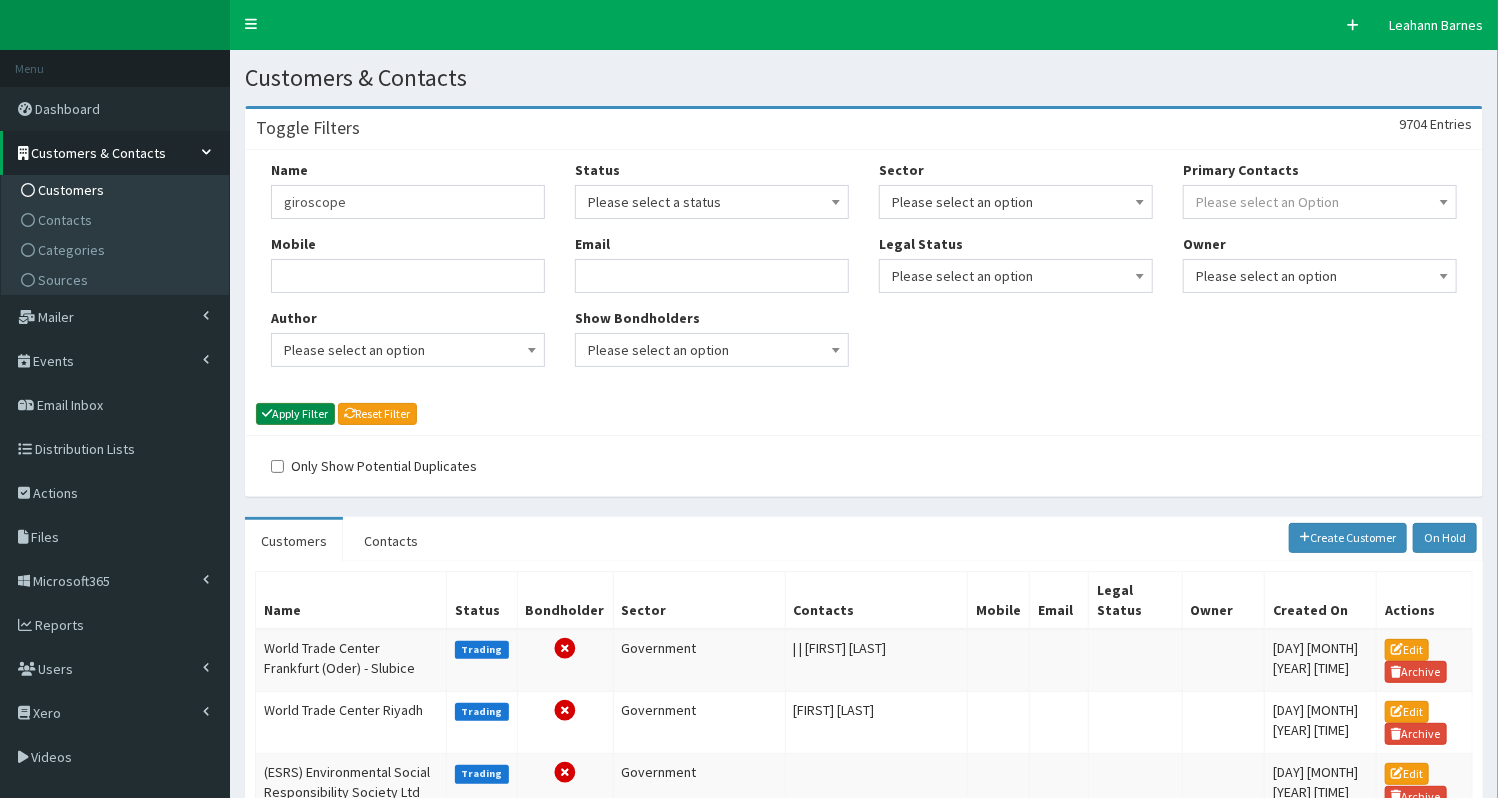 click on "Apply Filter" at bounding box center [295, 414] 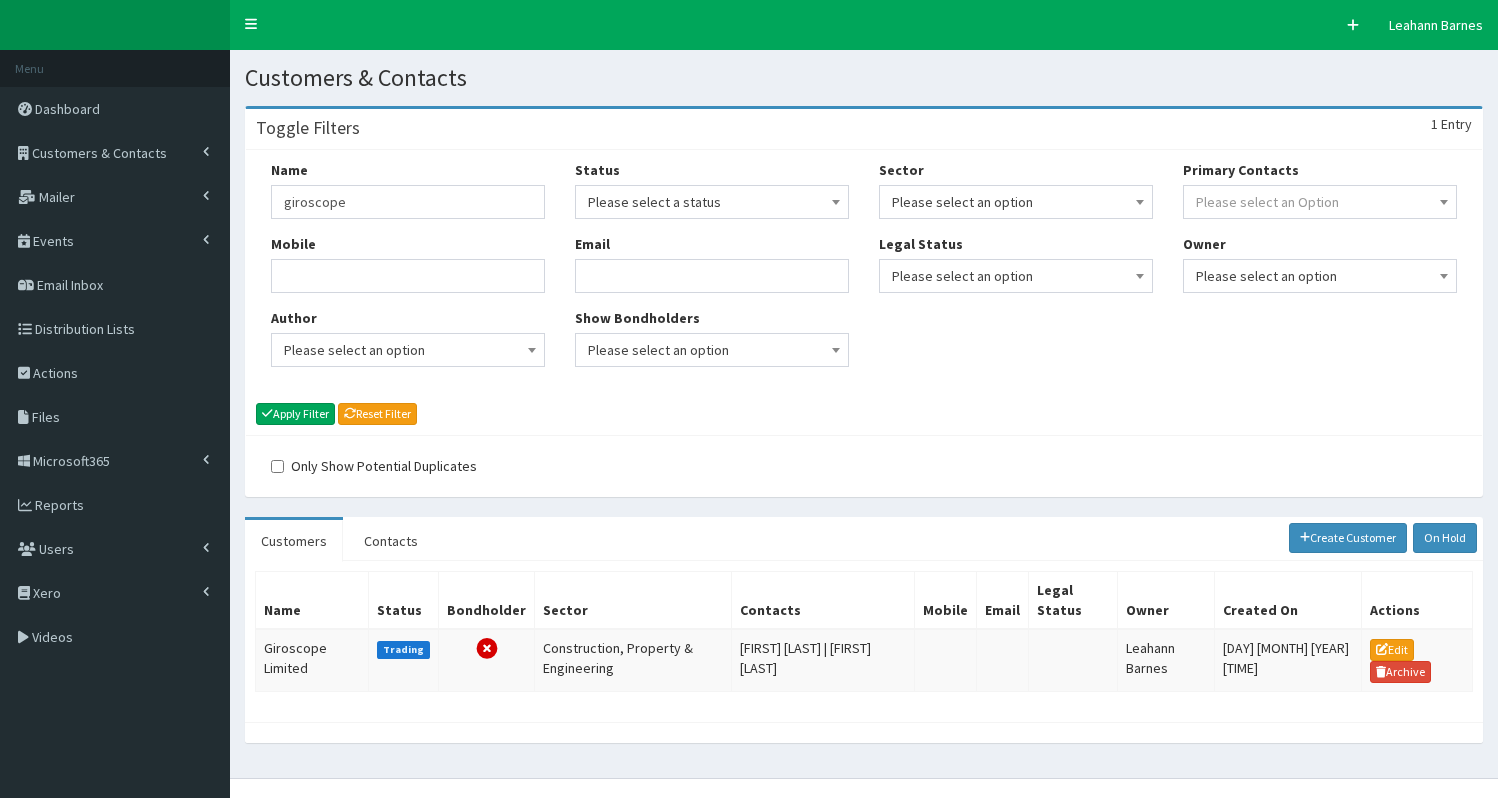 scroll, scrollTop: 0, scrollLeft: 0, axis: both 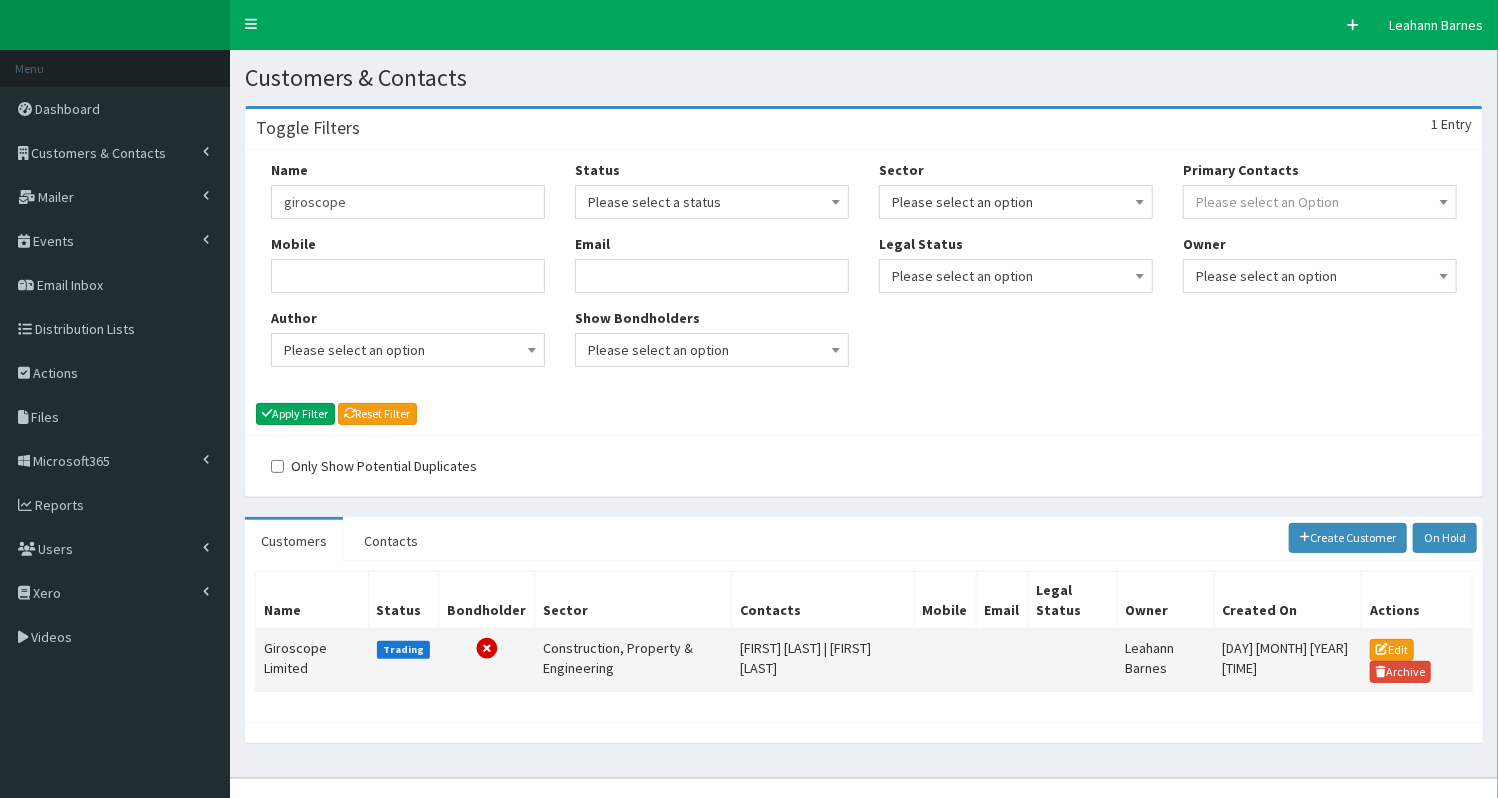 click on "Giroscope Limited" at bounding box center (312, 660) 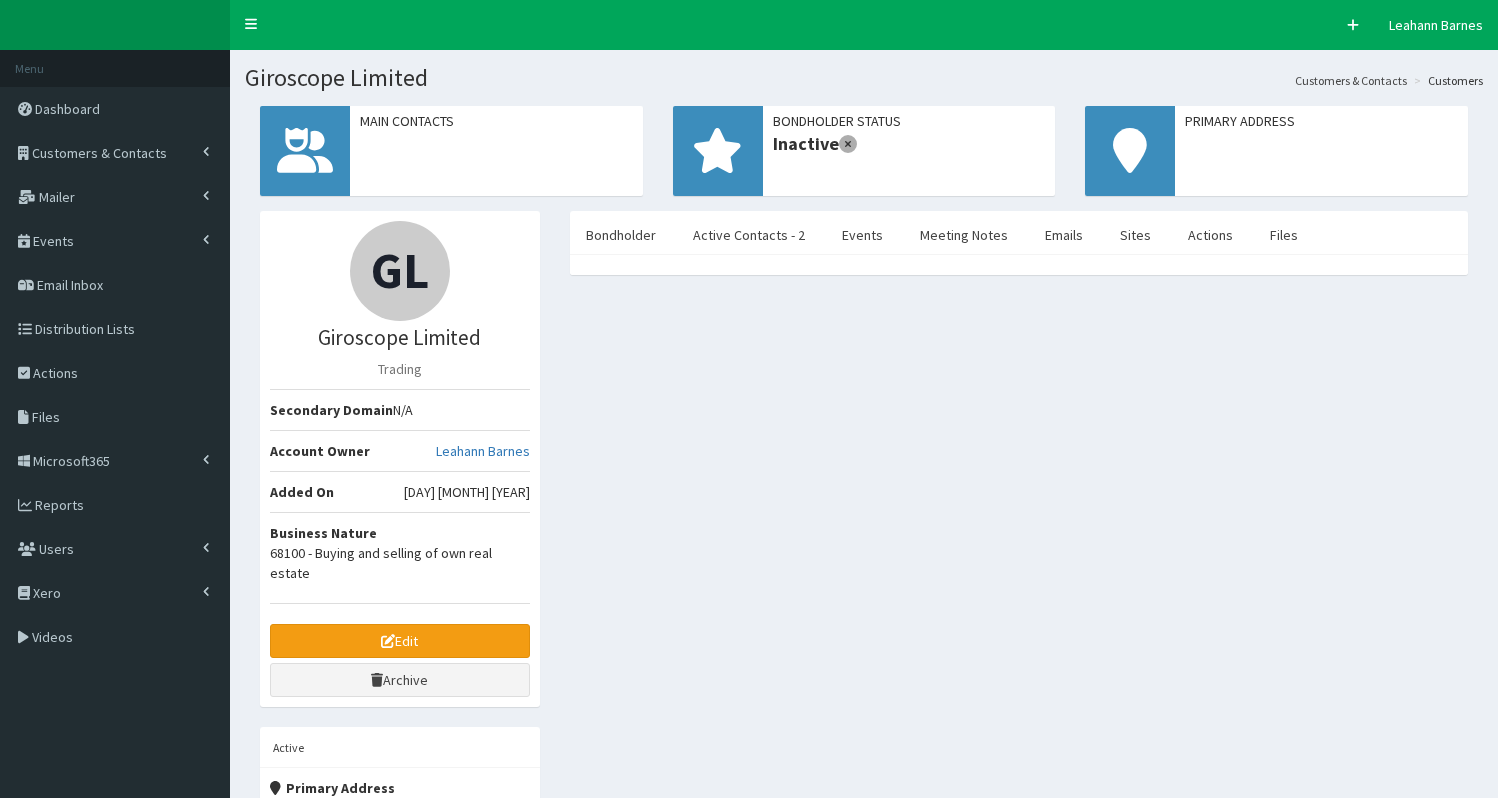 scroll, scrollTop: 0, scrollLeft: 0, axis: both 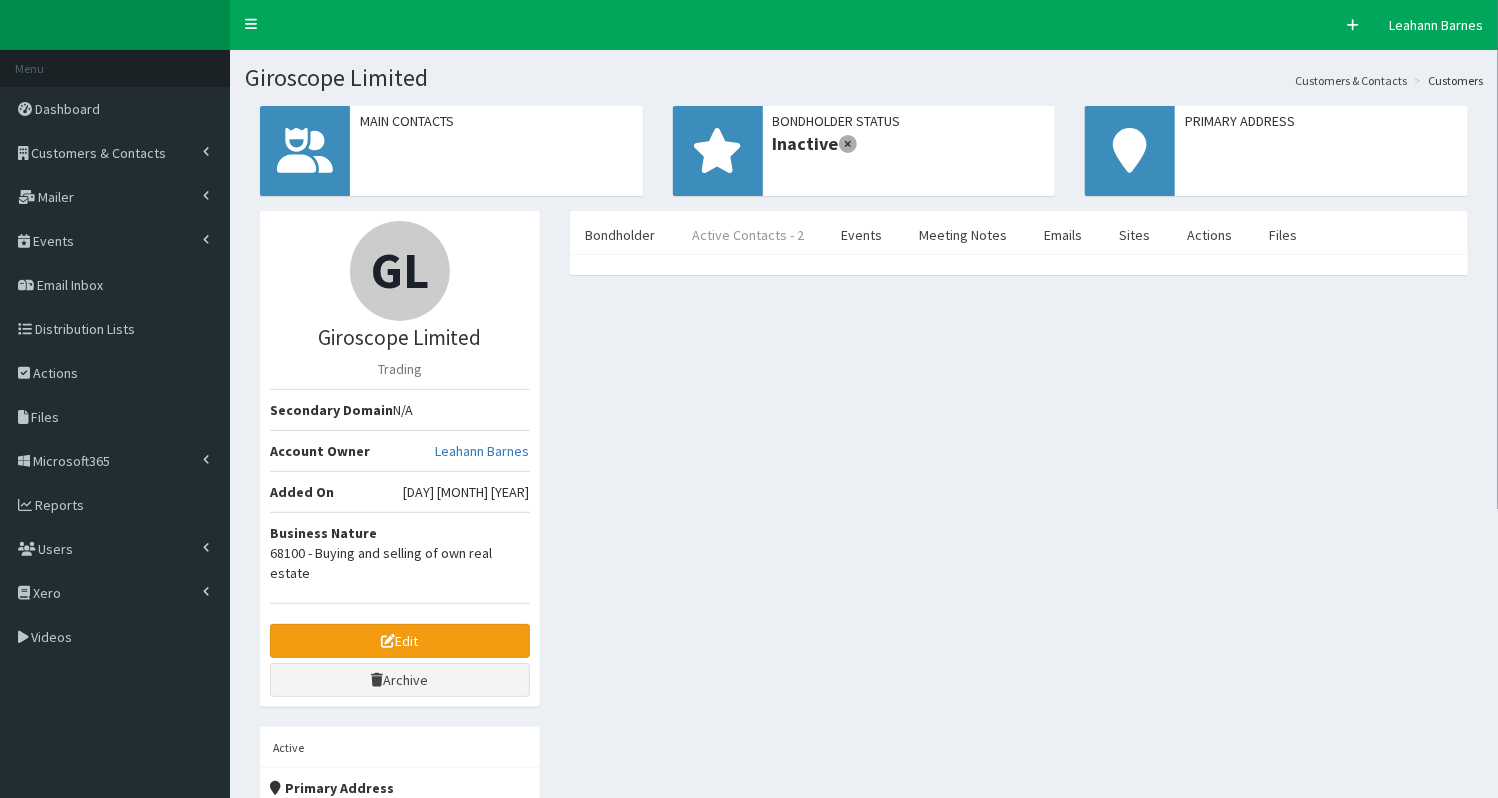 click on "Active Contacts - 2" at bounding box center (749, 235) 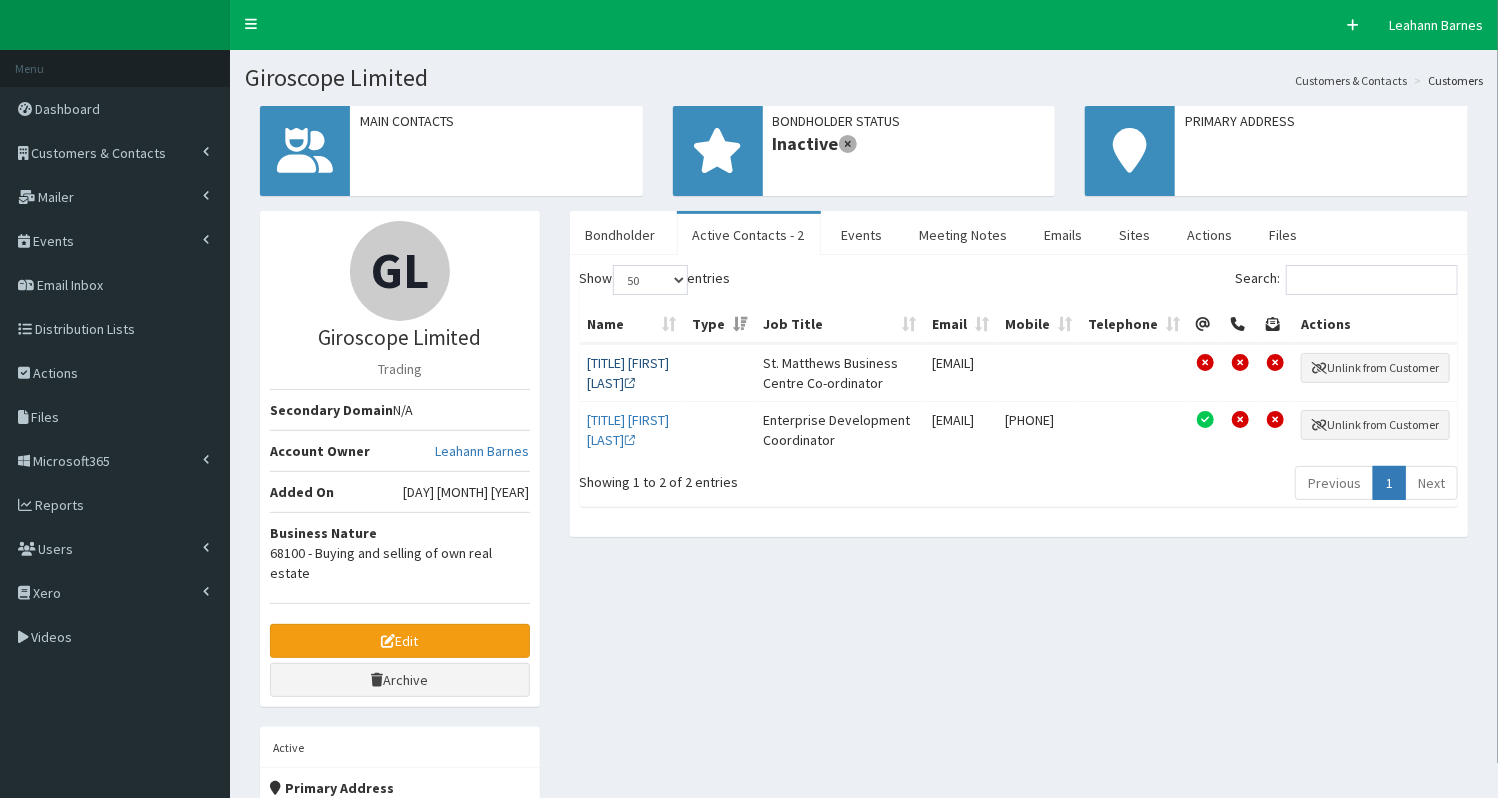 click on "[TITLE] [FIRST] [LAST]" at bounding box center (629, 373) 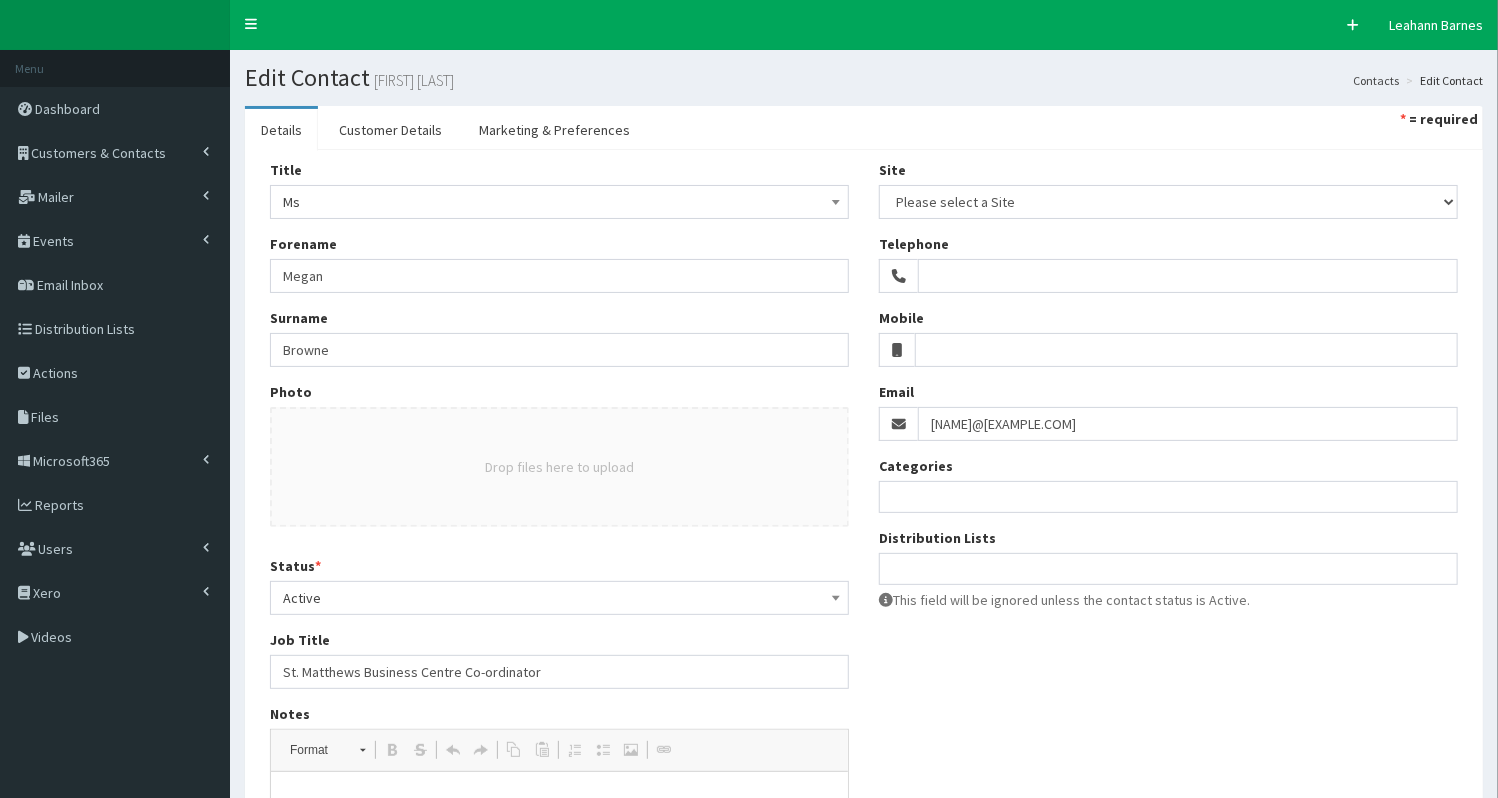 scroll, scrollTop: 0, scrollLeft: 0, axis: both 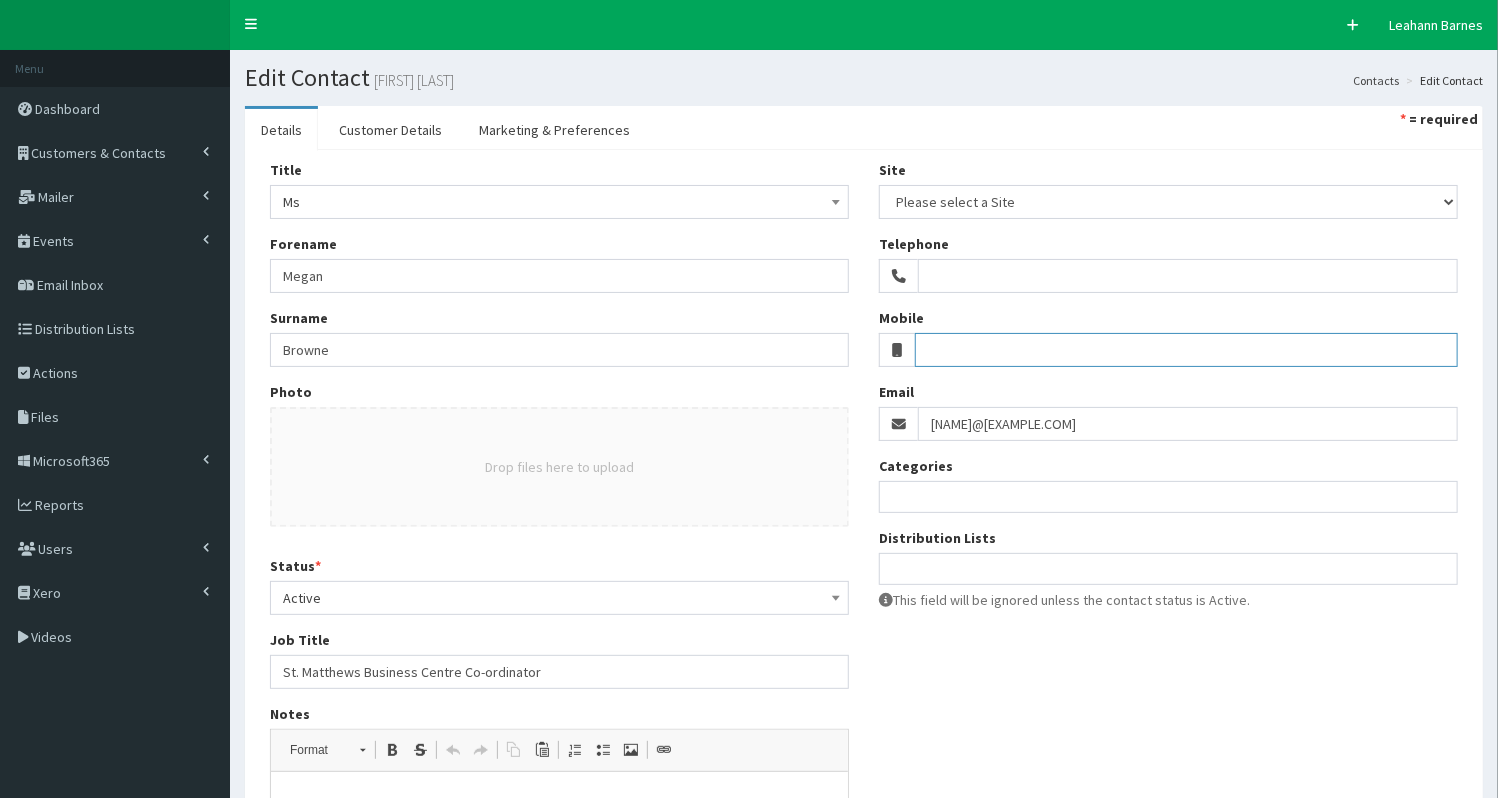click on "Mobile" at bounding box center [1187, 350] 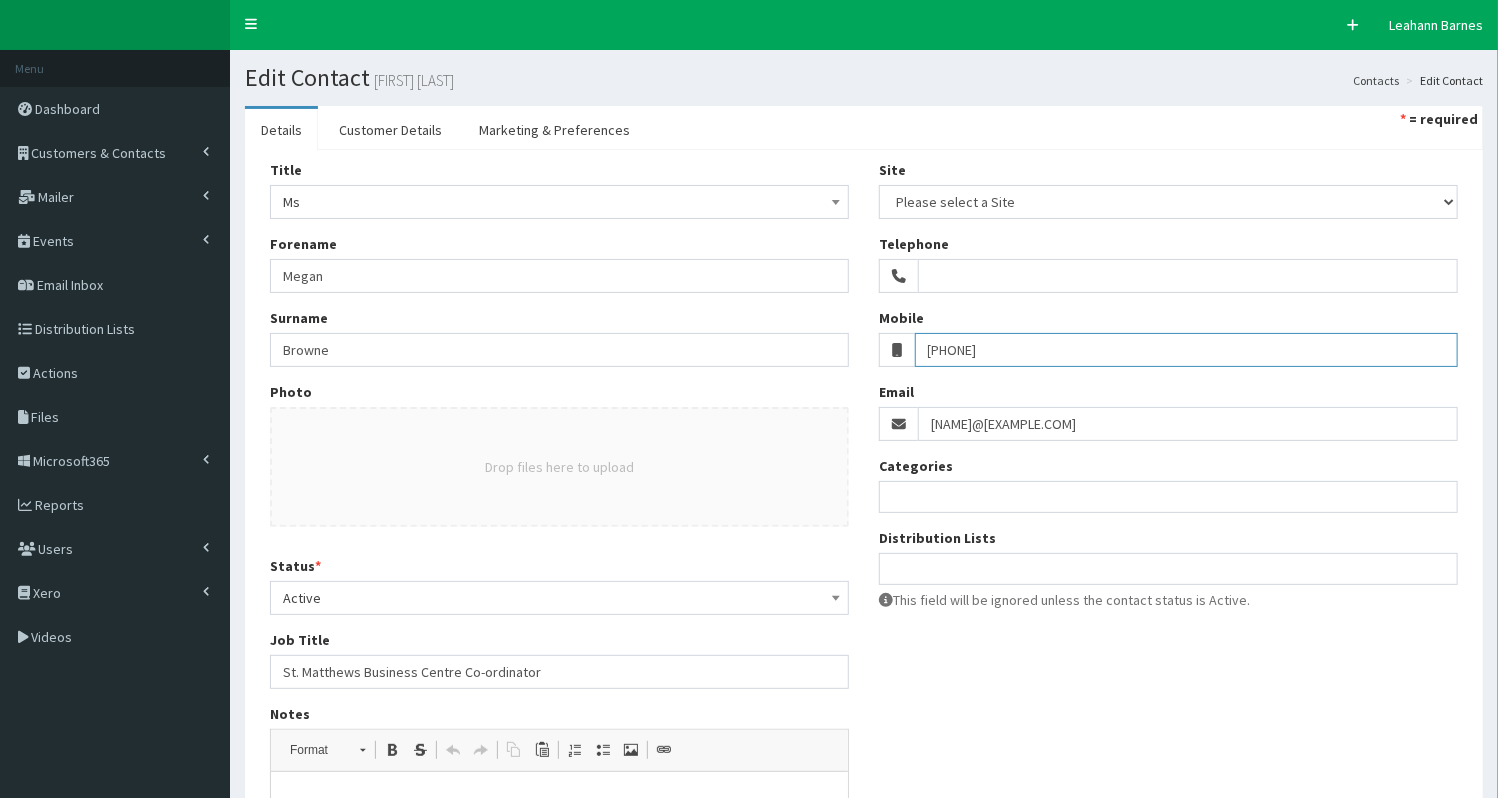 scroll, scrollTop: 365, scrollLeft: 0, axis: vertical 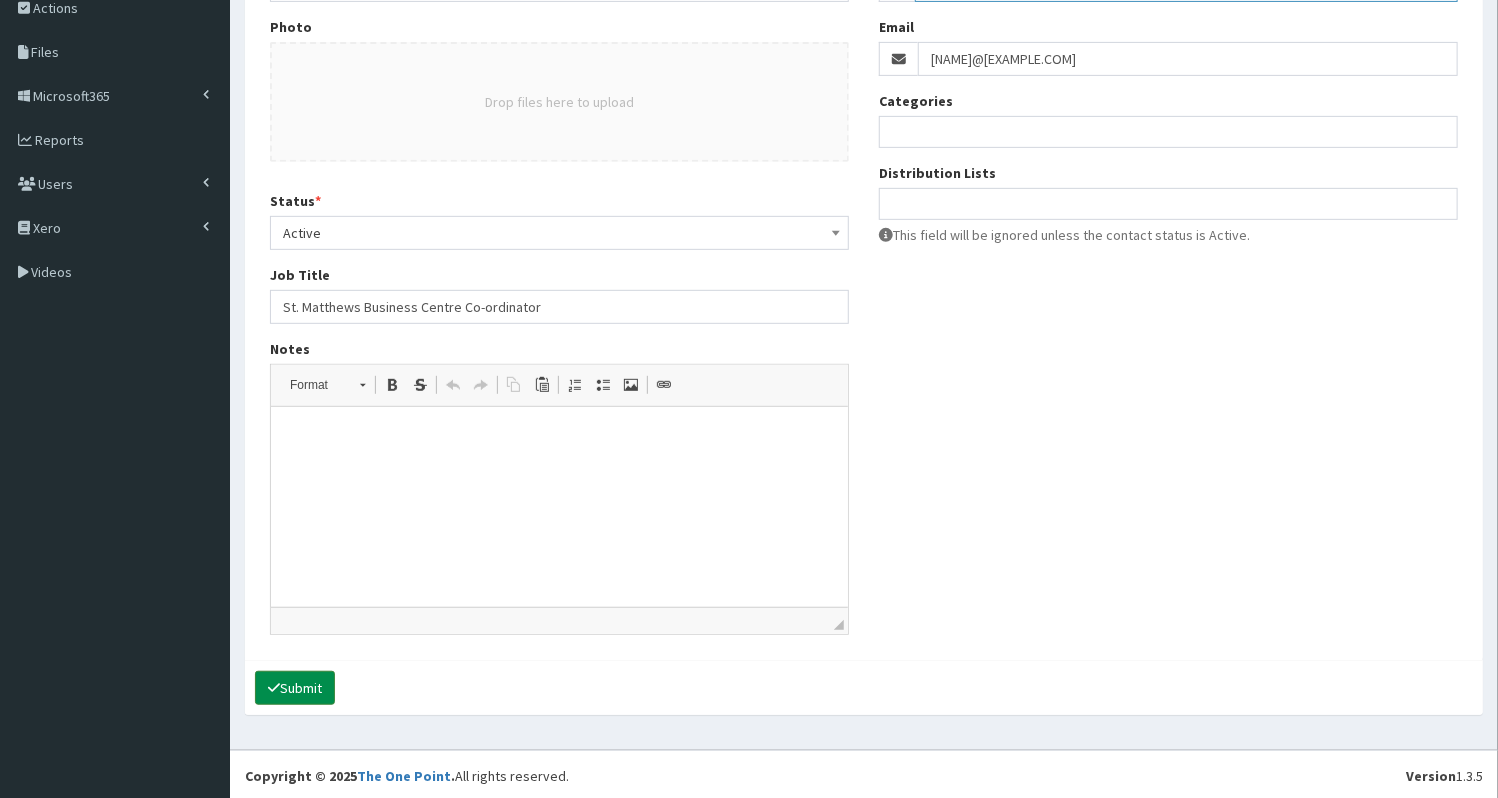 type on "07458 991627" 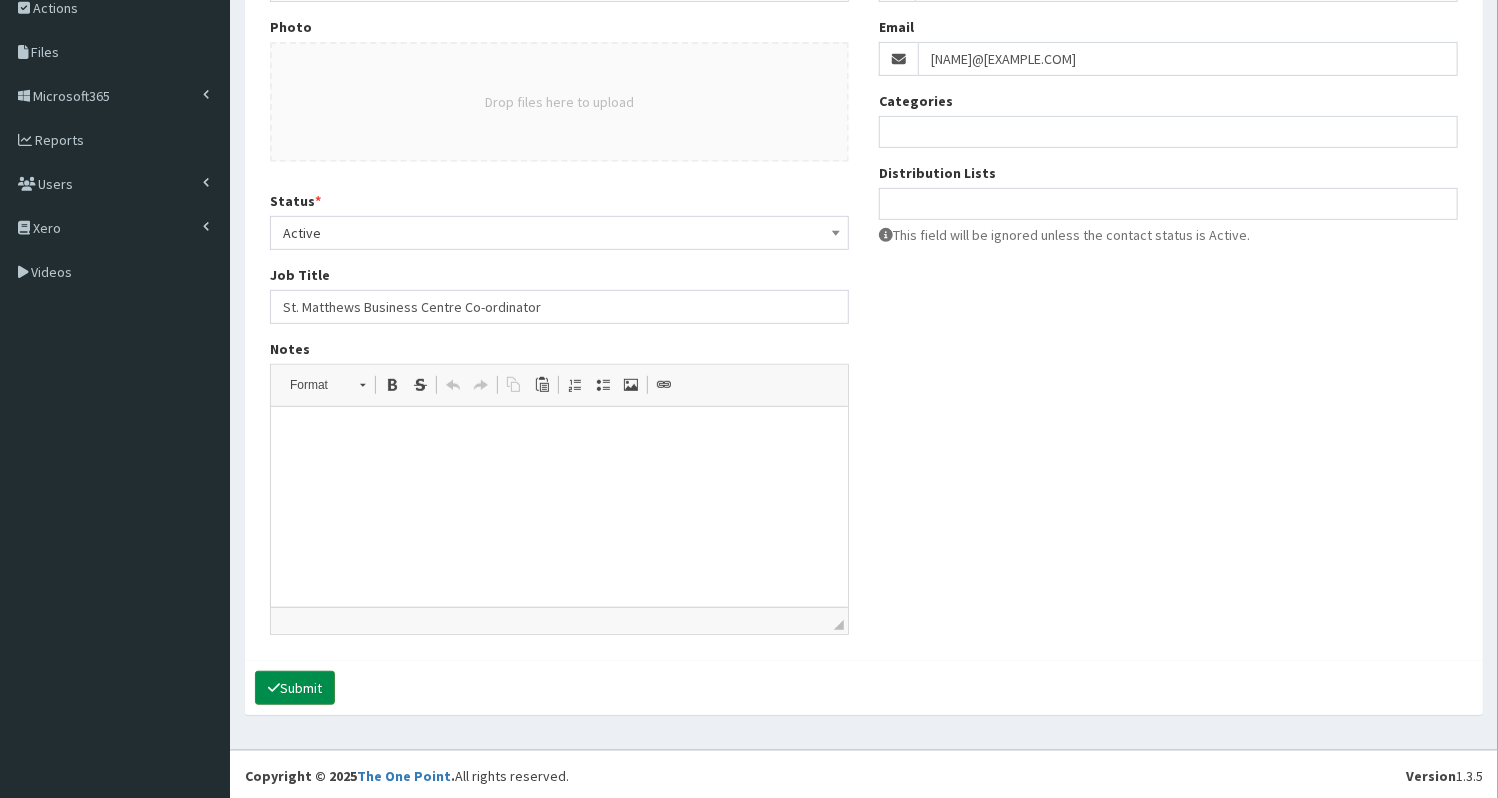 click on "Submit" at bounding box center [295, 688] 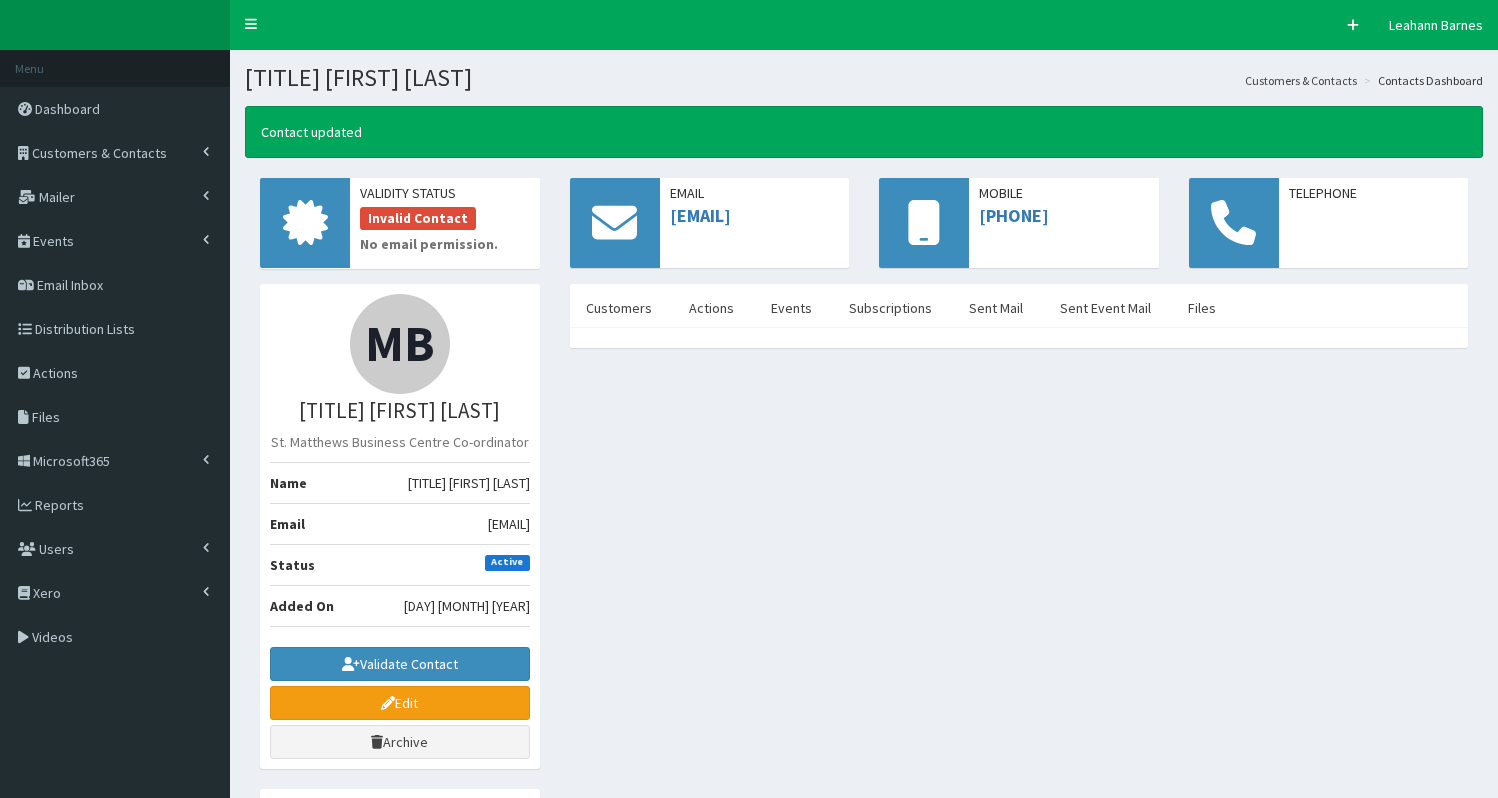 scroll, scrollTop: 0, scrollLeft: 0, axis: both 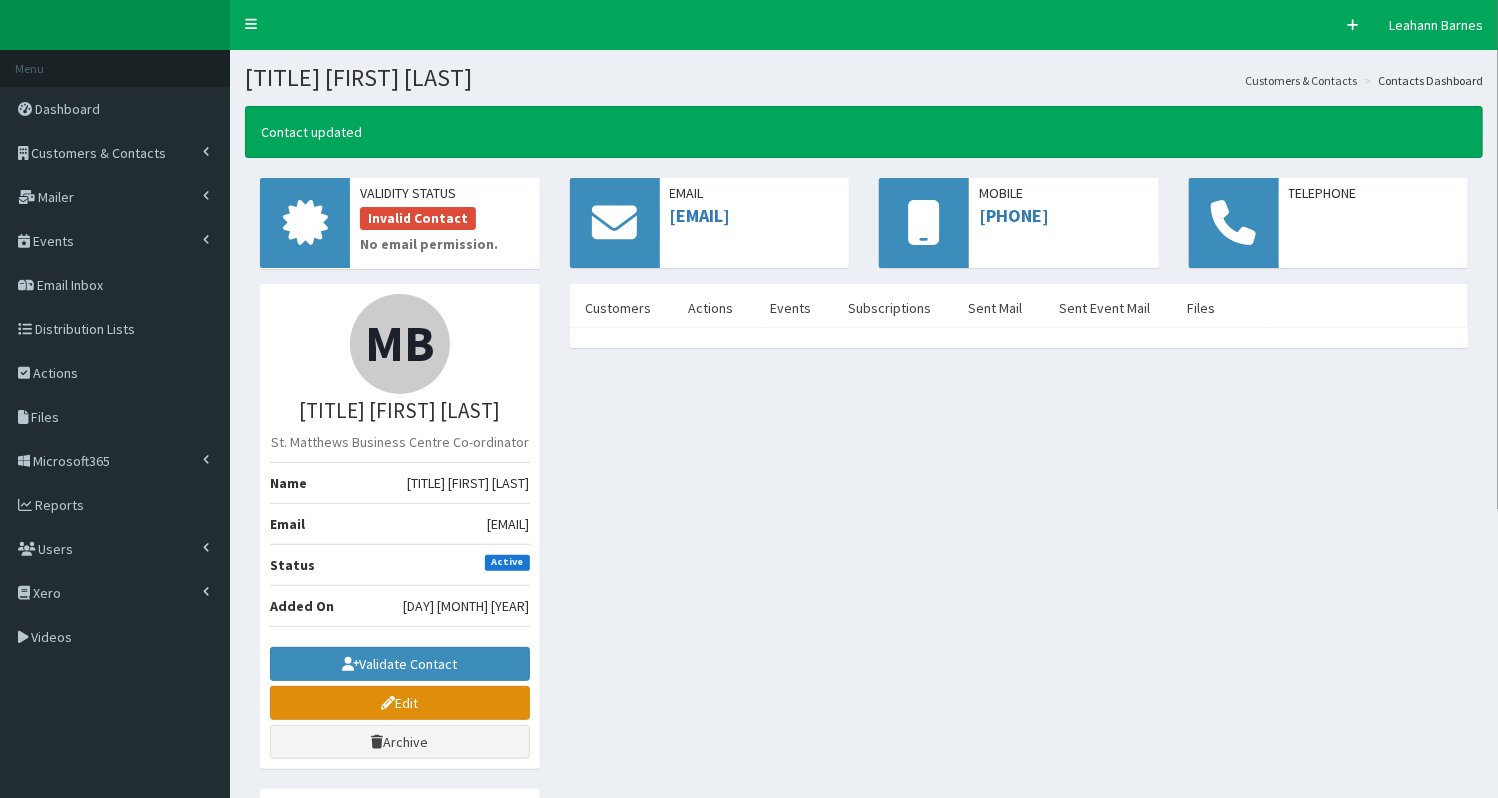 drag, startPoint x: 0, startPoint y: 0, endPoint x: 319, endPoint y: 688, distance: 758.35675 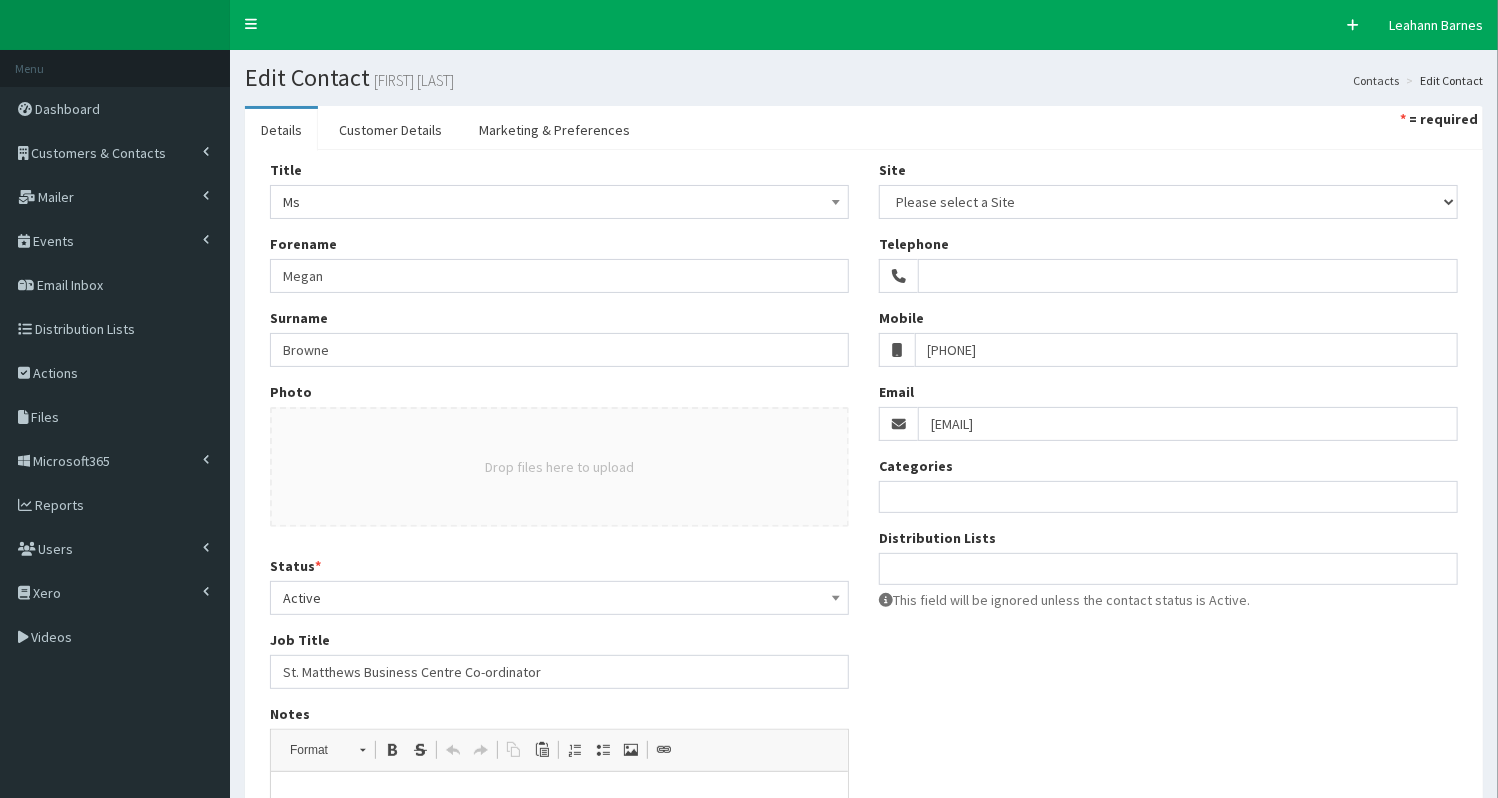 scroll, scrollTop: 0, scrollLeft: 0, axis: both 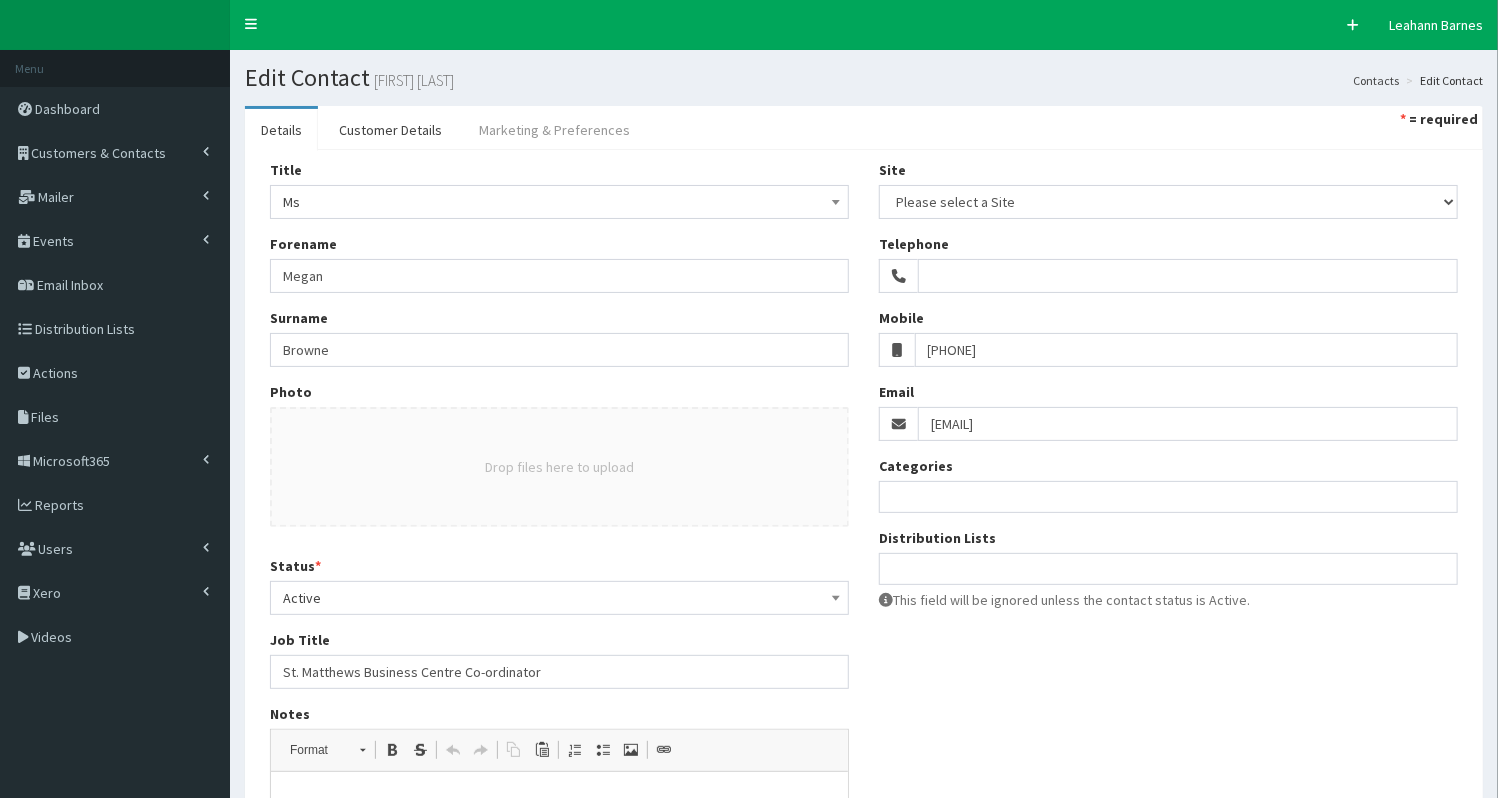 click on "Marketing & Preferences" at bounding box center (554, 130) 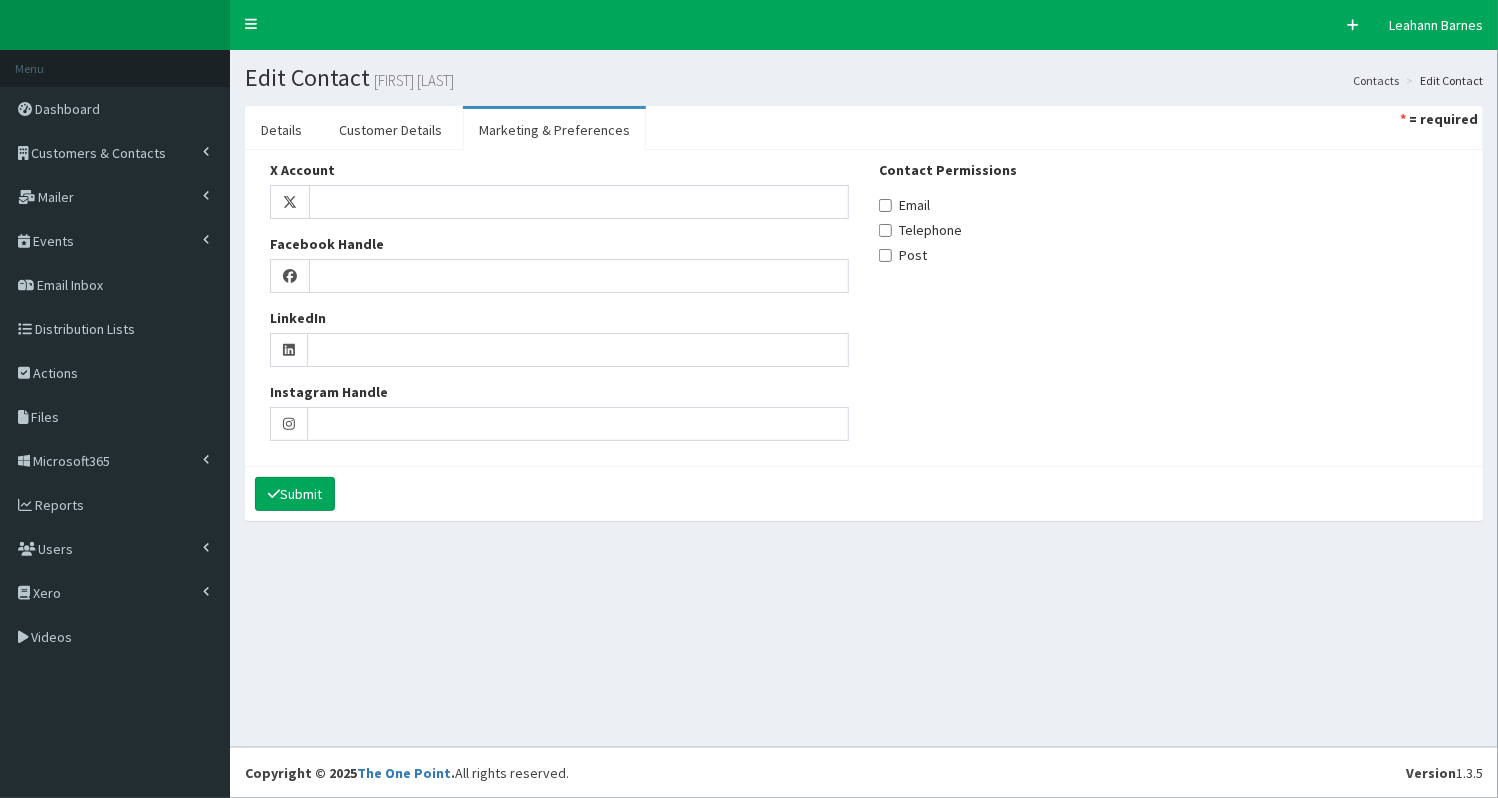 click on "Email" at bounding box center (904, 205) 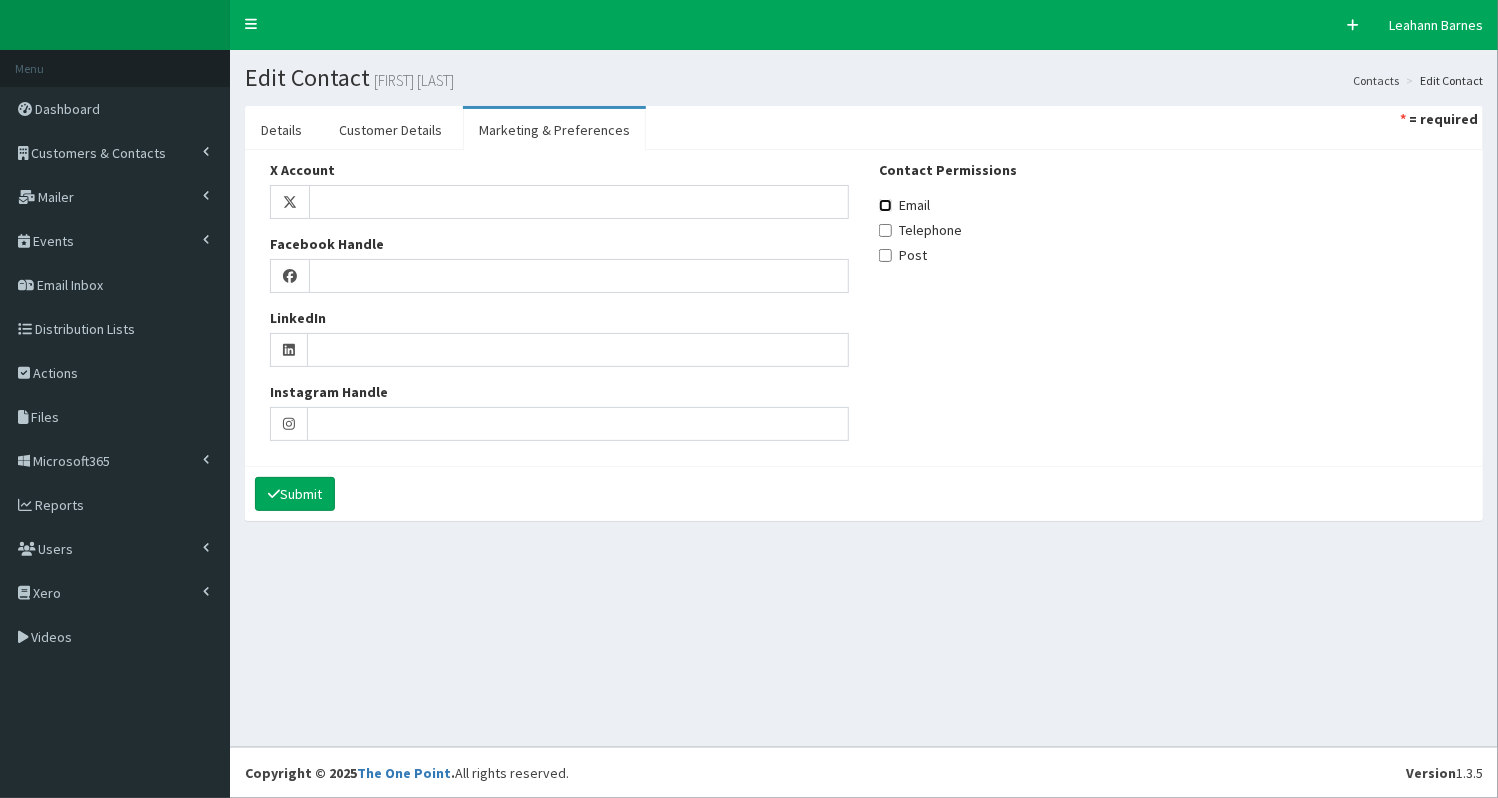 click on "Email" at bounding box center (885, 205) 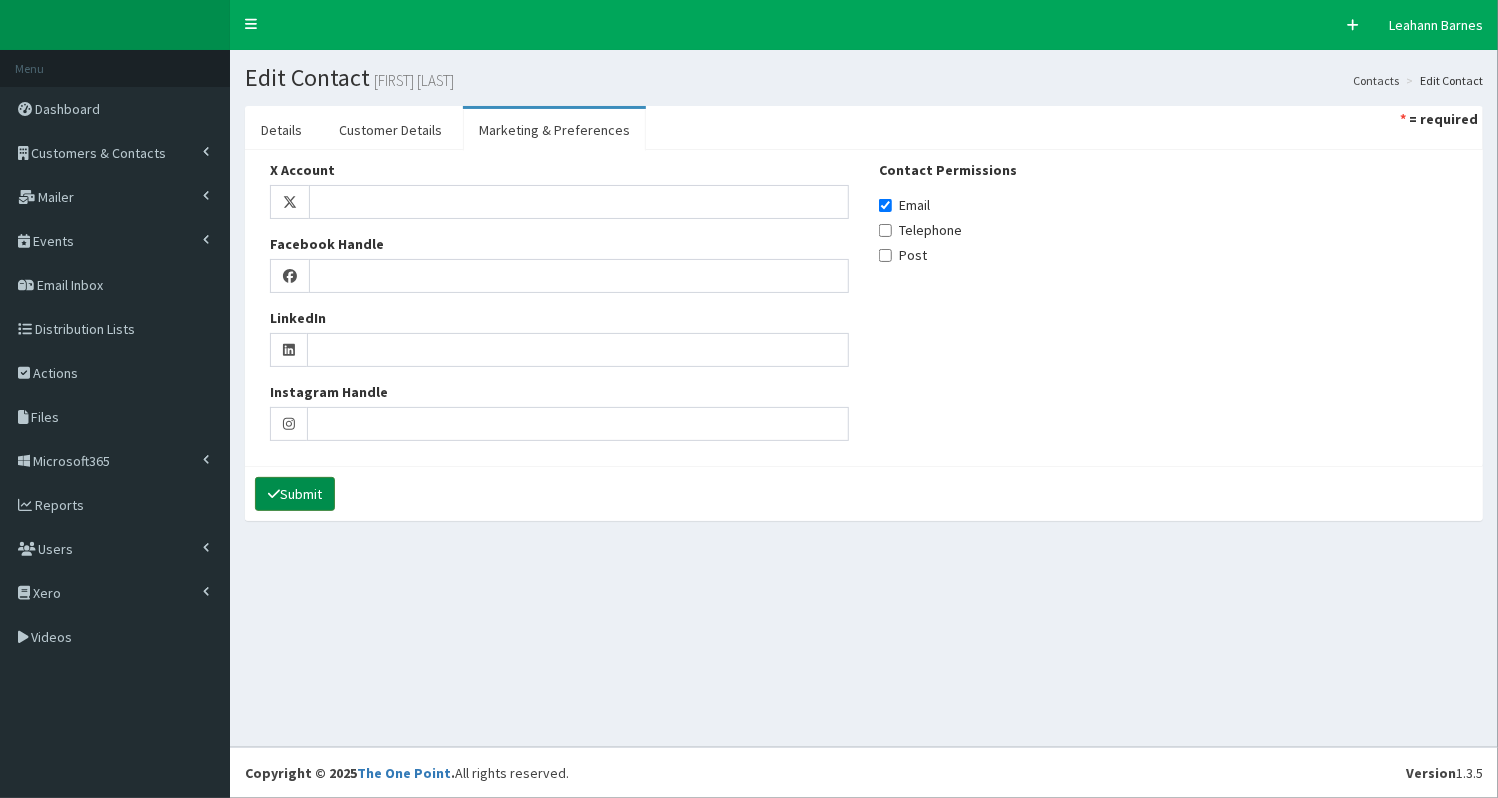 click on "Submit" at bounding box center (295, 494) 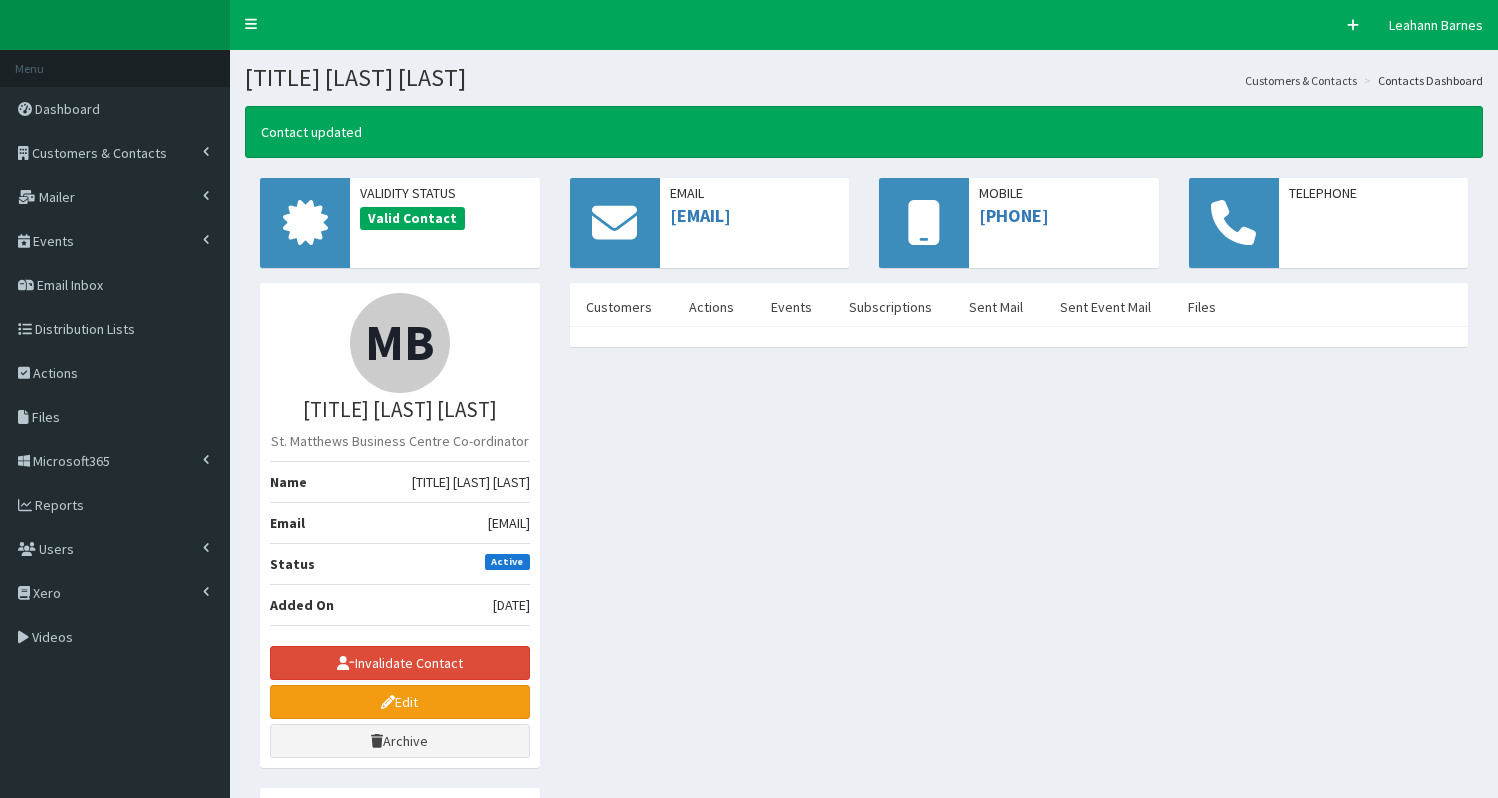 scroll, scrollTop: 0, scrollLeft: 0, axis: both 